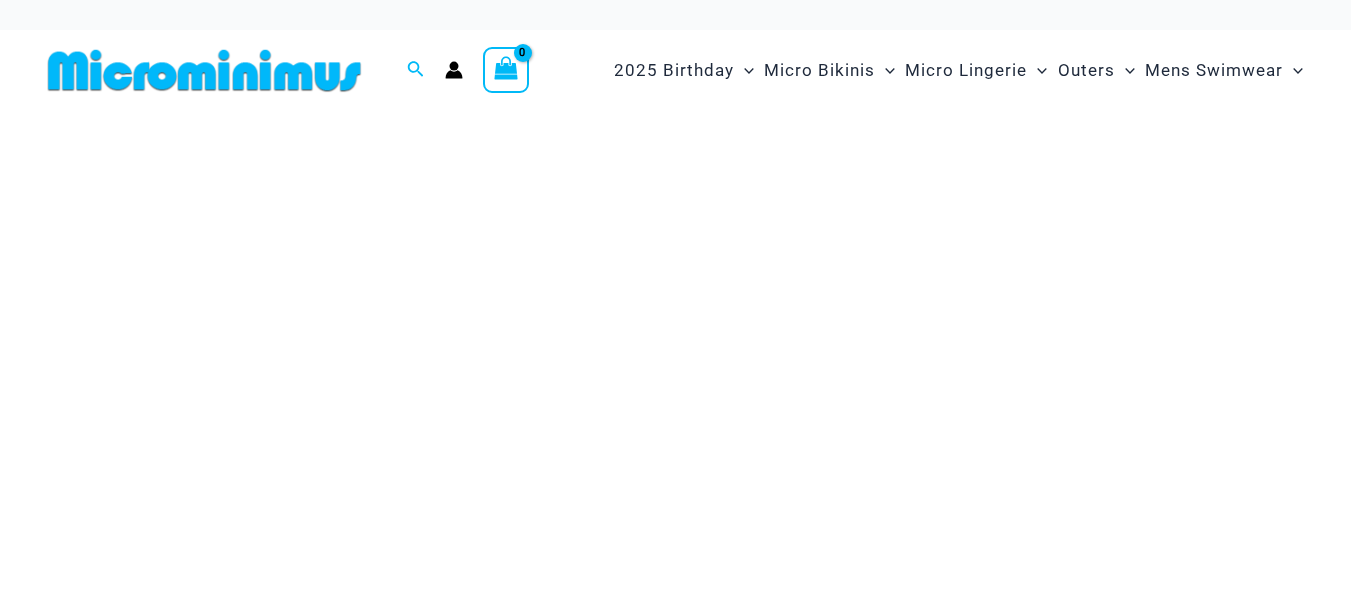 scroll, scrollTop: 0, scrollLeft: 0, axis: both 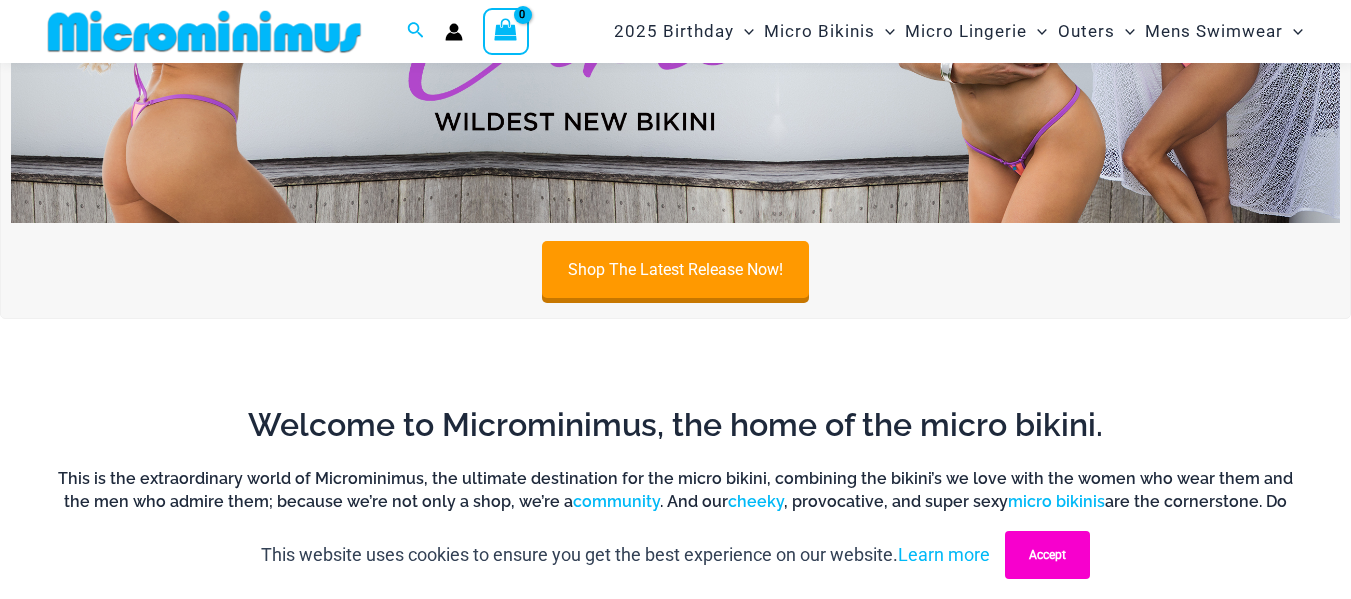 click on "Accept" at bounding box center [1047, 555] 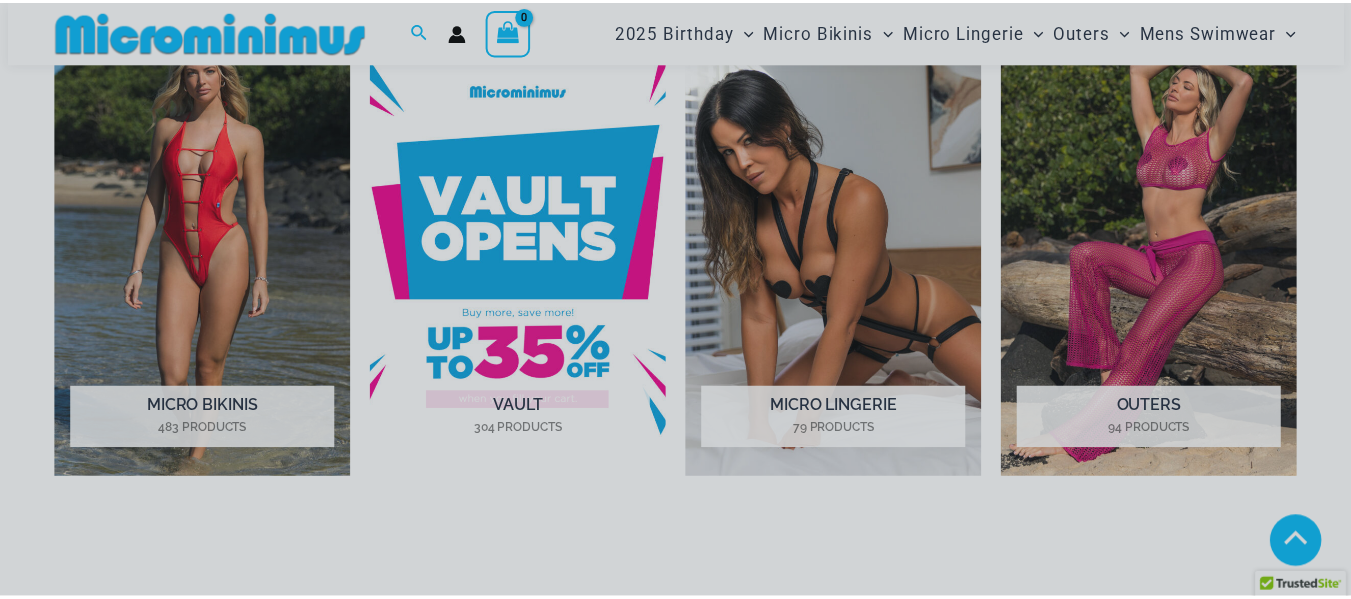scroll, scrollTop: 910, scrollLeft: 0, axis: vertical 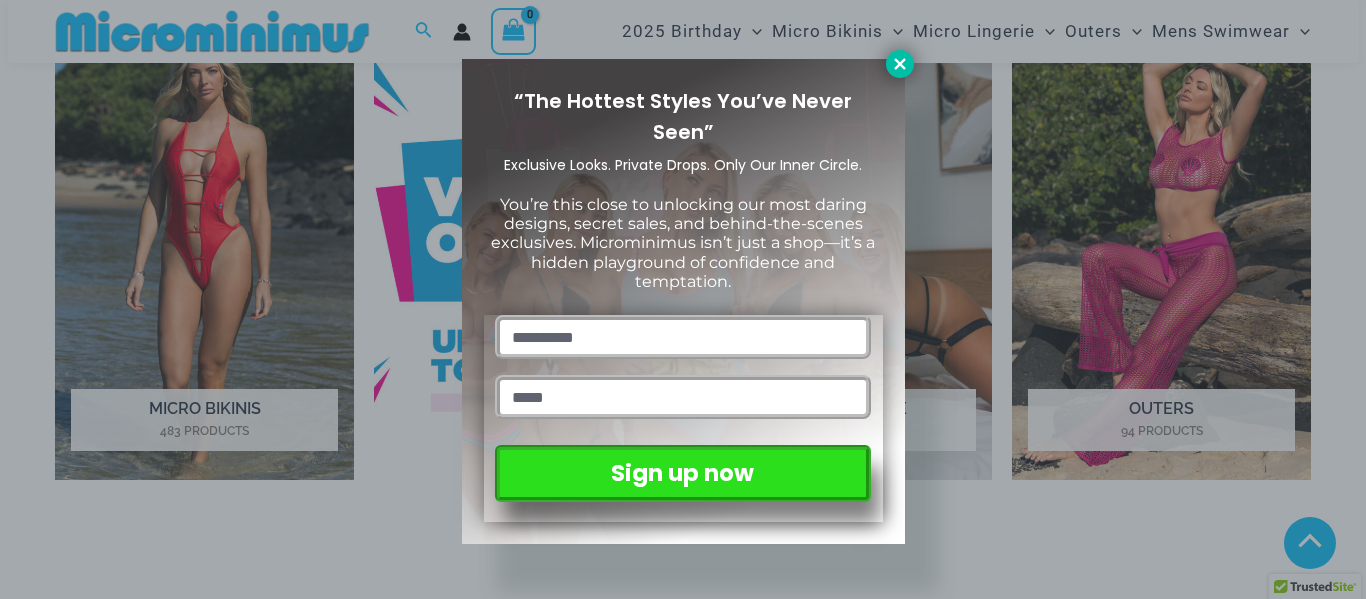 click 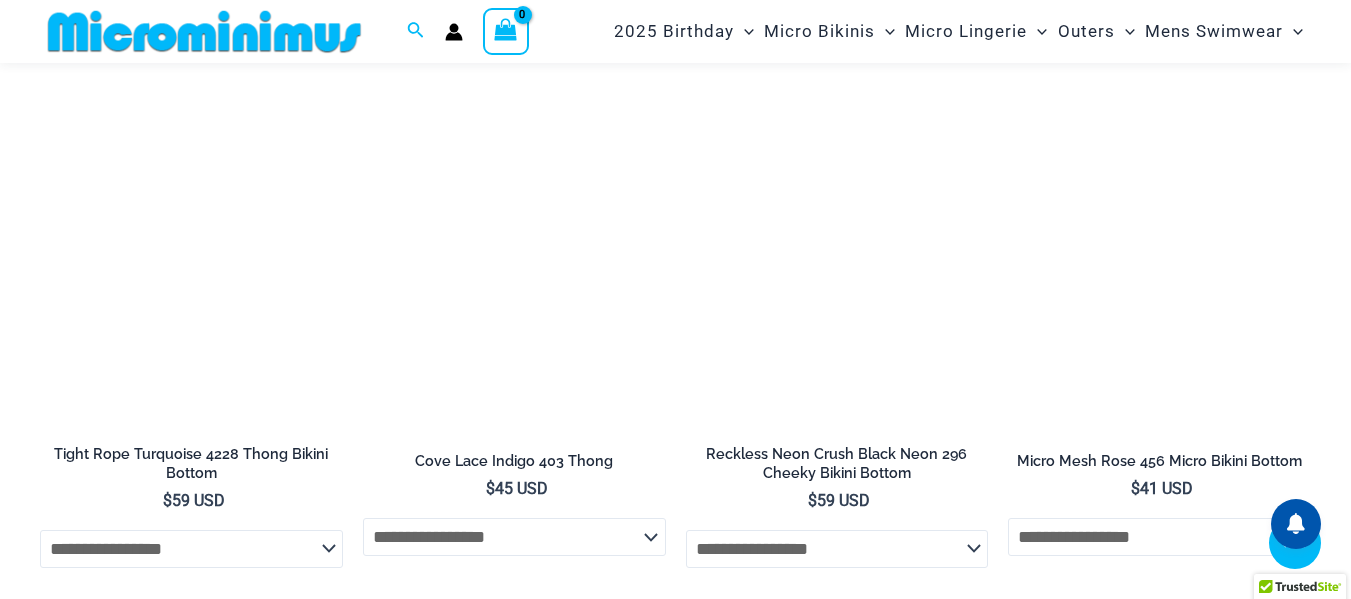 scroll, scrollTop: 5502, scrollLeft: 0, axis: vertical 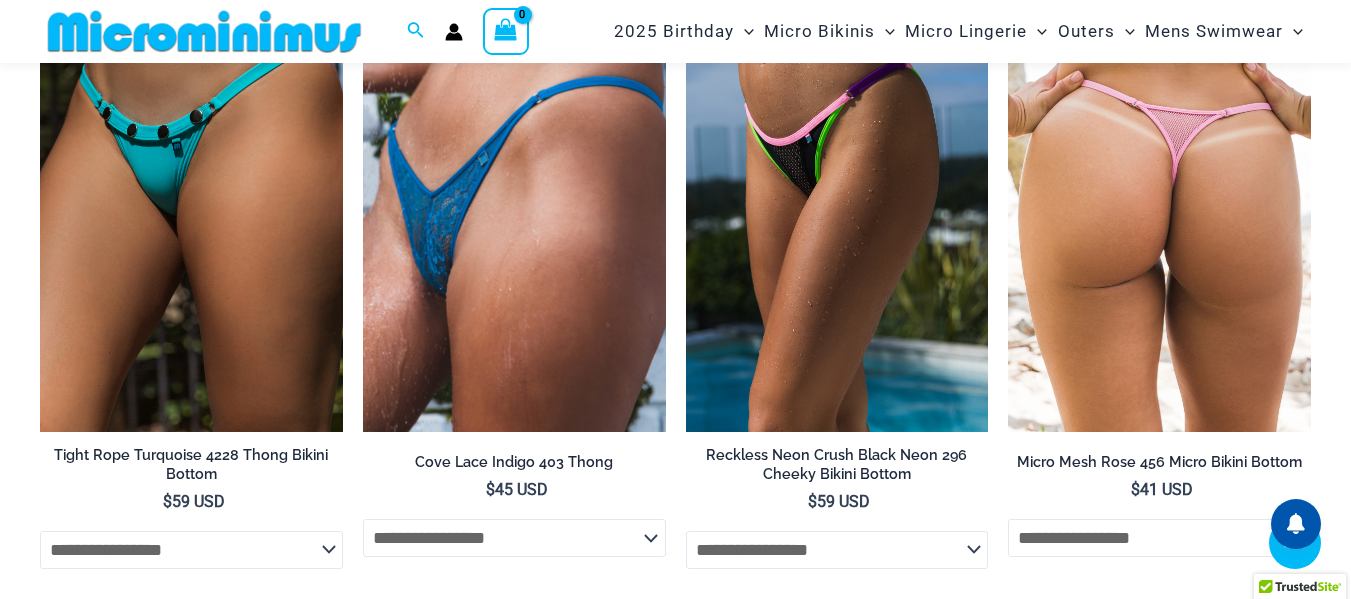 click at bounding box center [514, 205] 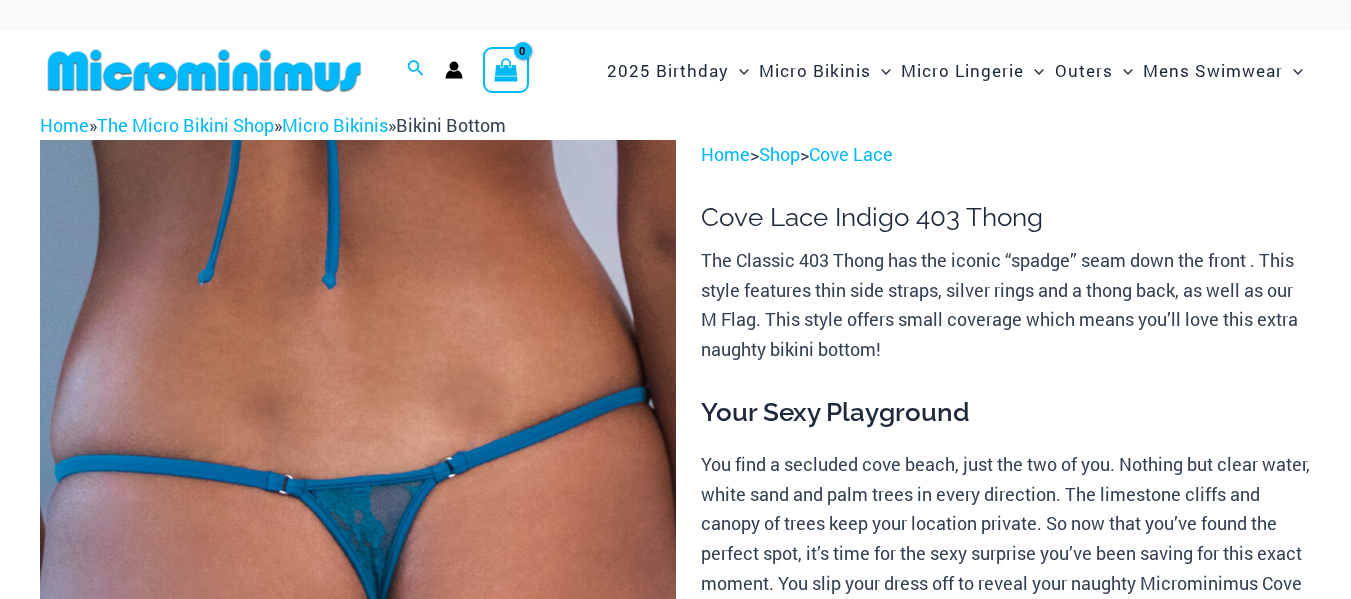 scroll, scrollTop: 152, scrollLeft: 0, axis: vertical 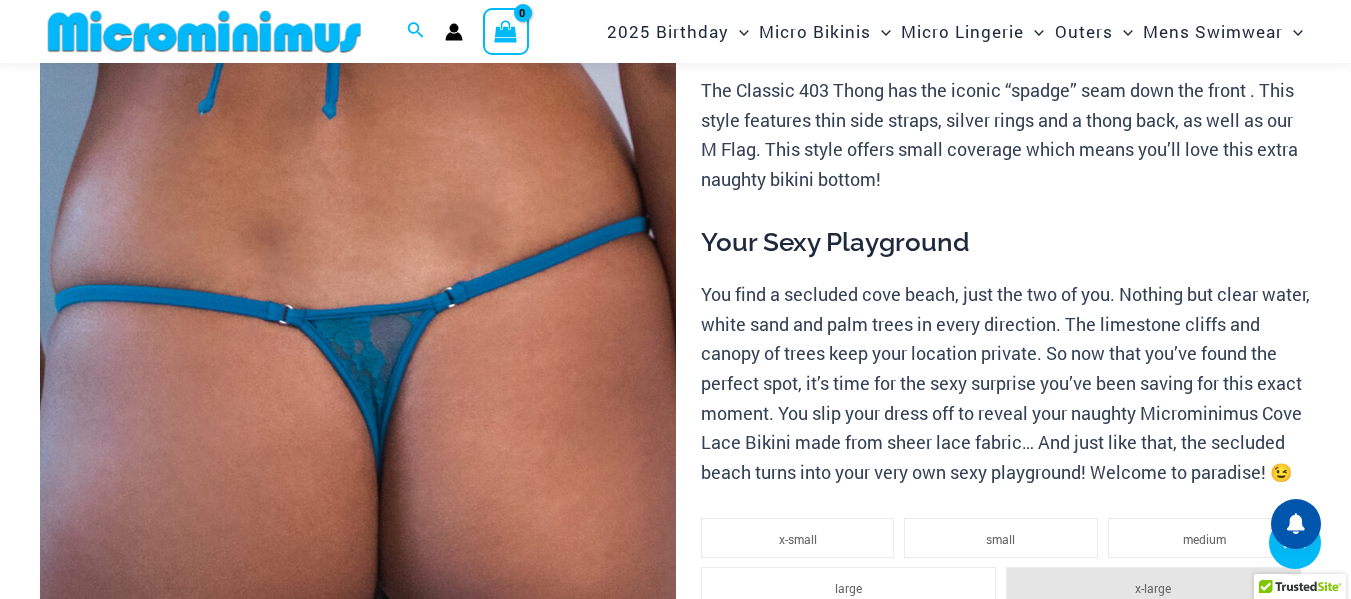 click at bounding box center (357, 1093) 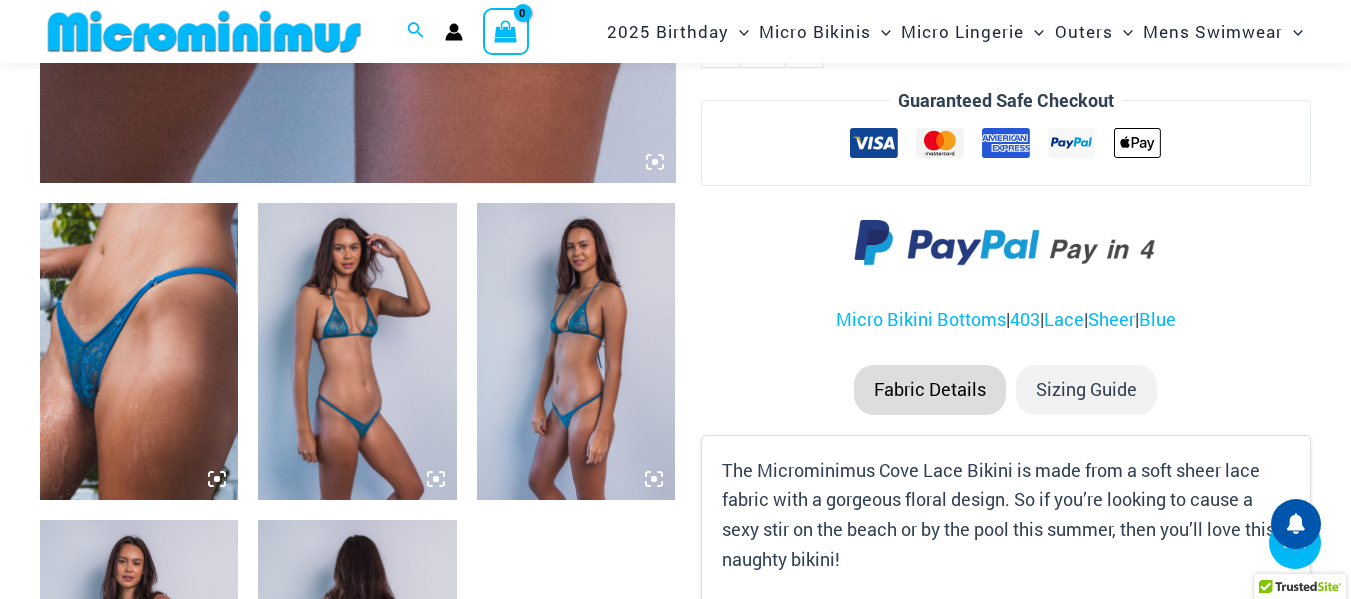 click at bounding box center (357, 352) 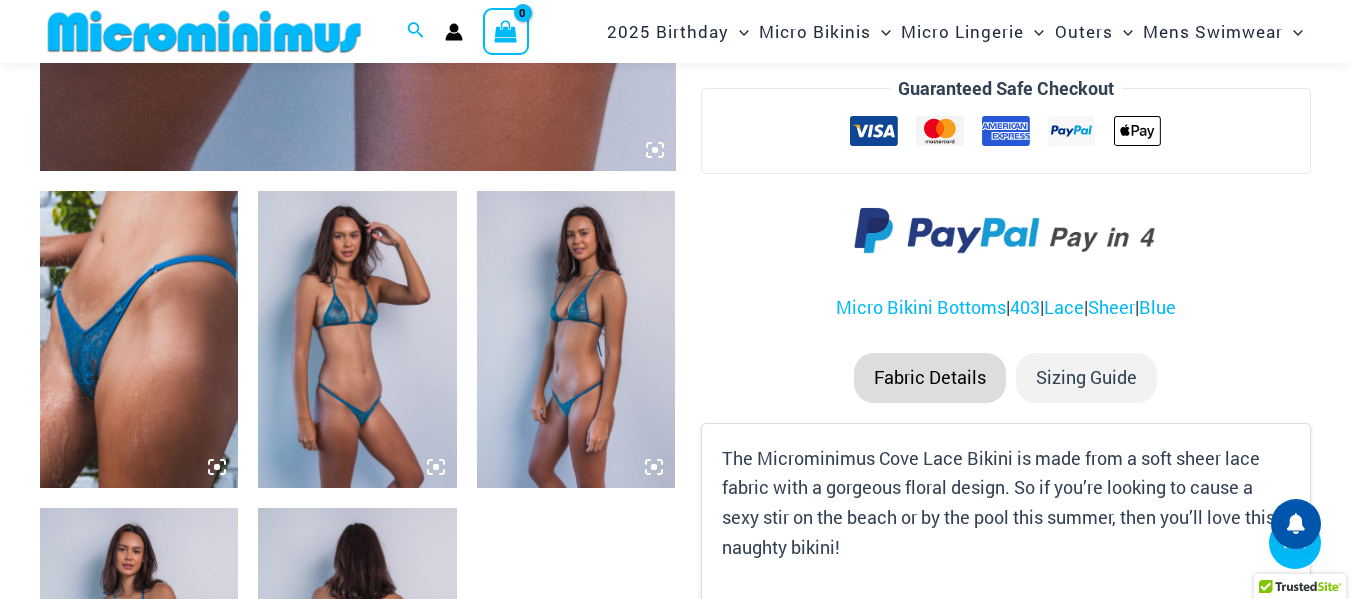 scroll, scrollTop: 906, scrollLeft: 0, axis: vertical 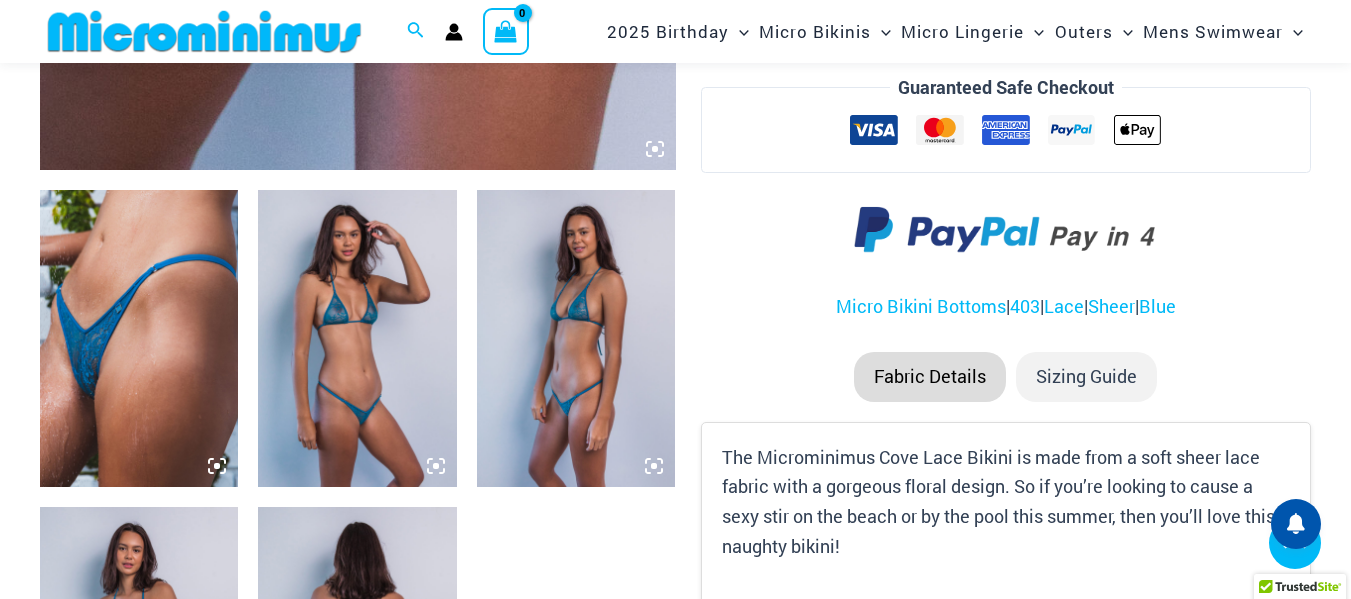 click at bounding box center [357, 339] 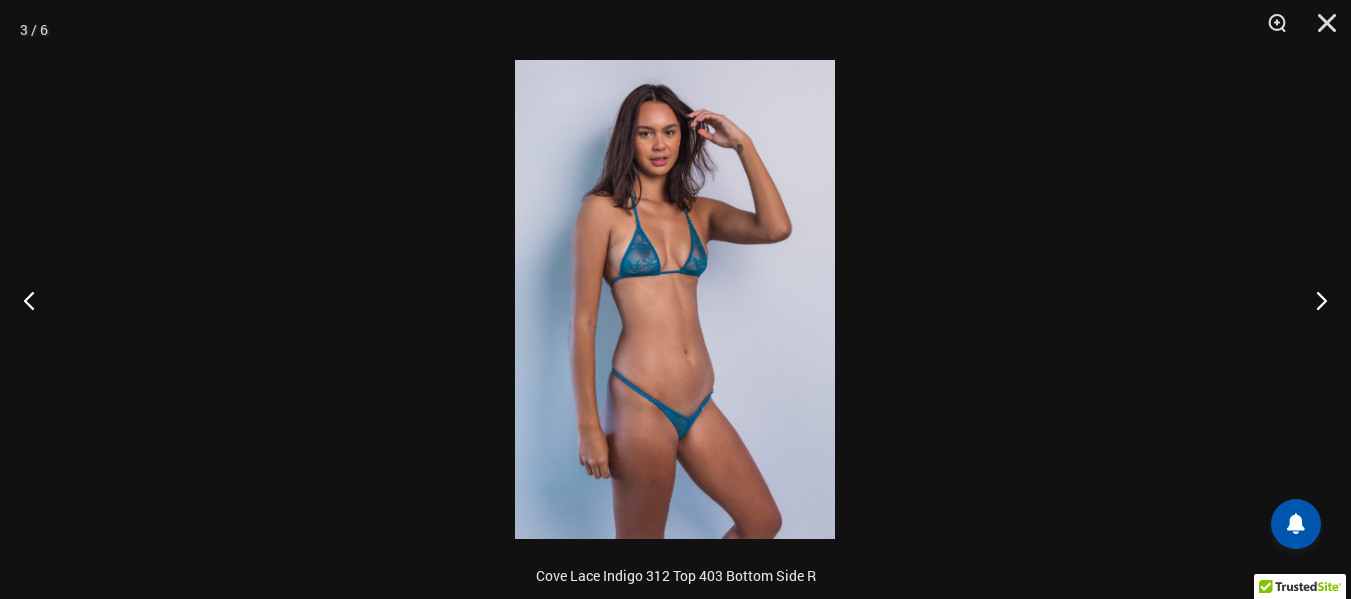 click at bounding box center [675, 299] 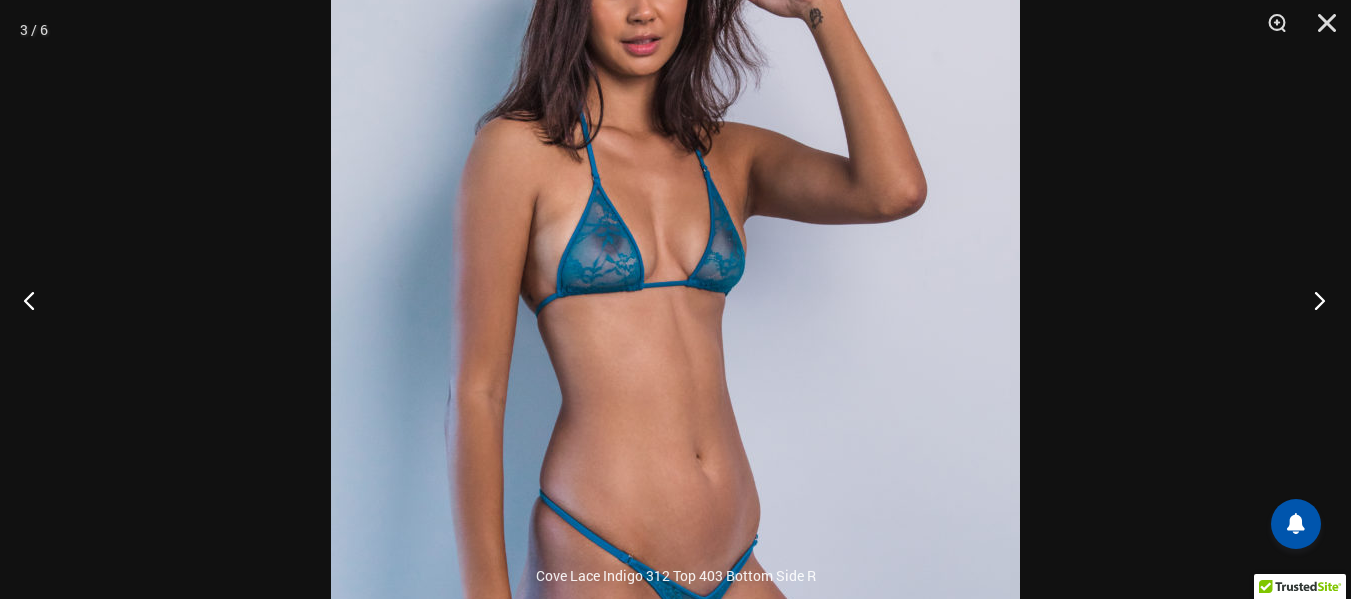click at bounding box center [1313, 300] 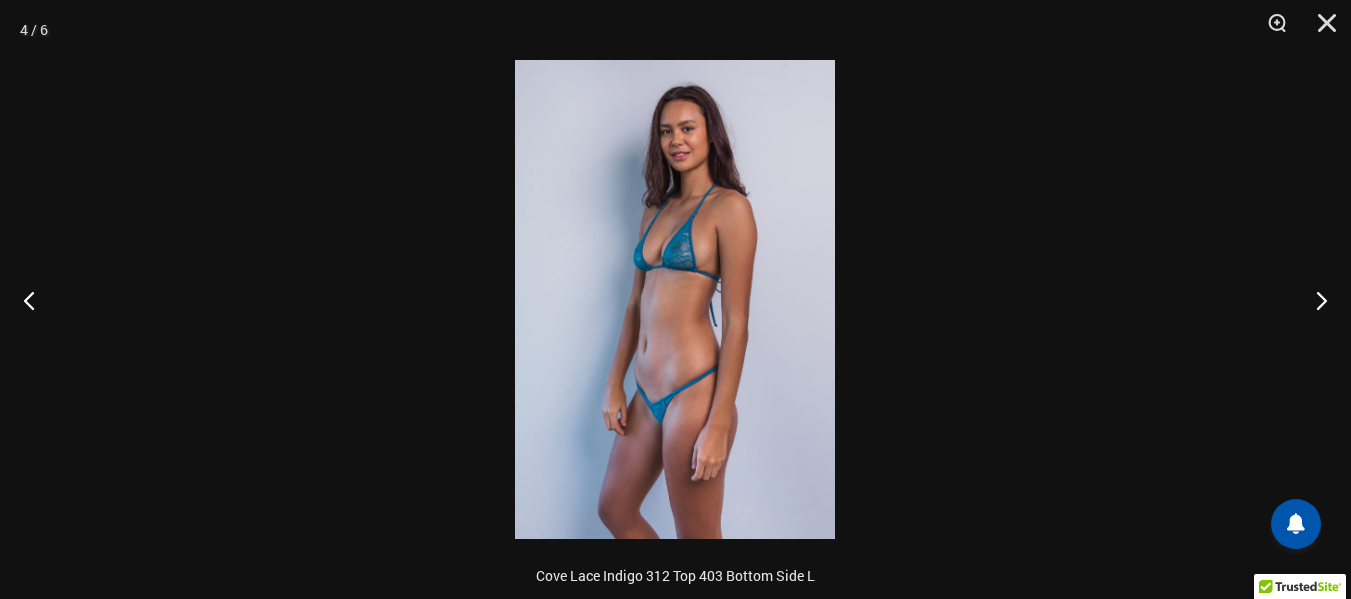 click at bounding box center (675, 299) 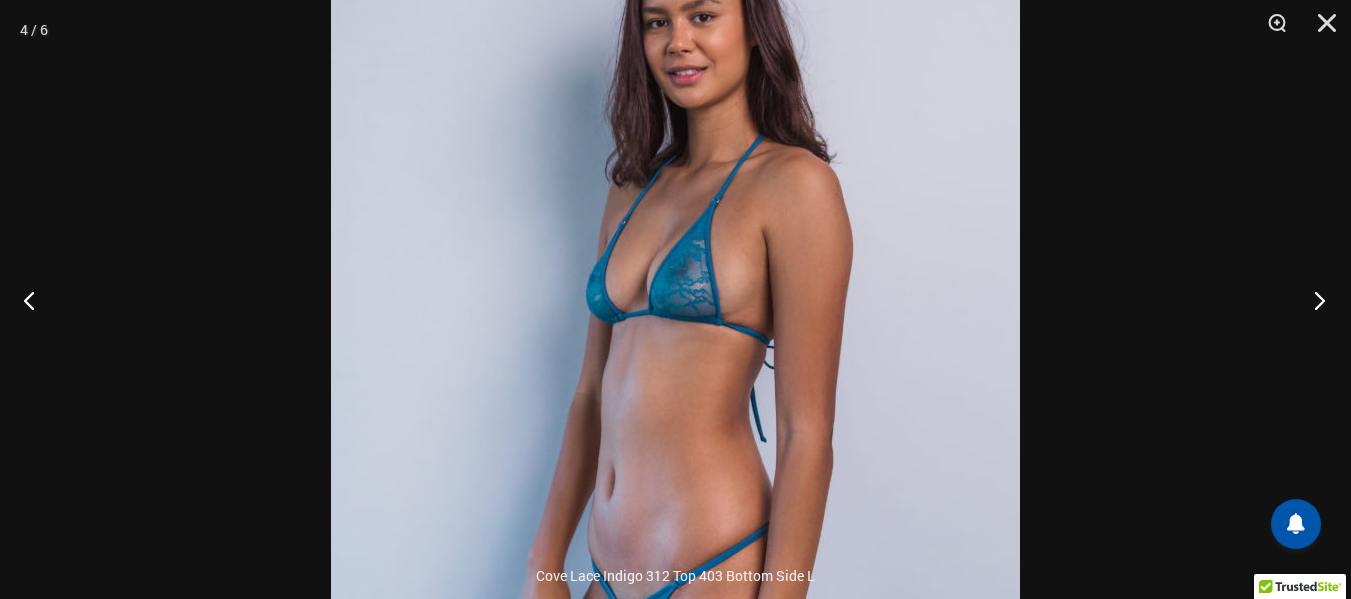 click at bounding box center [1313, 300] 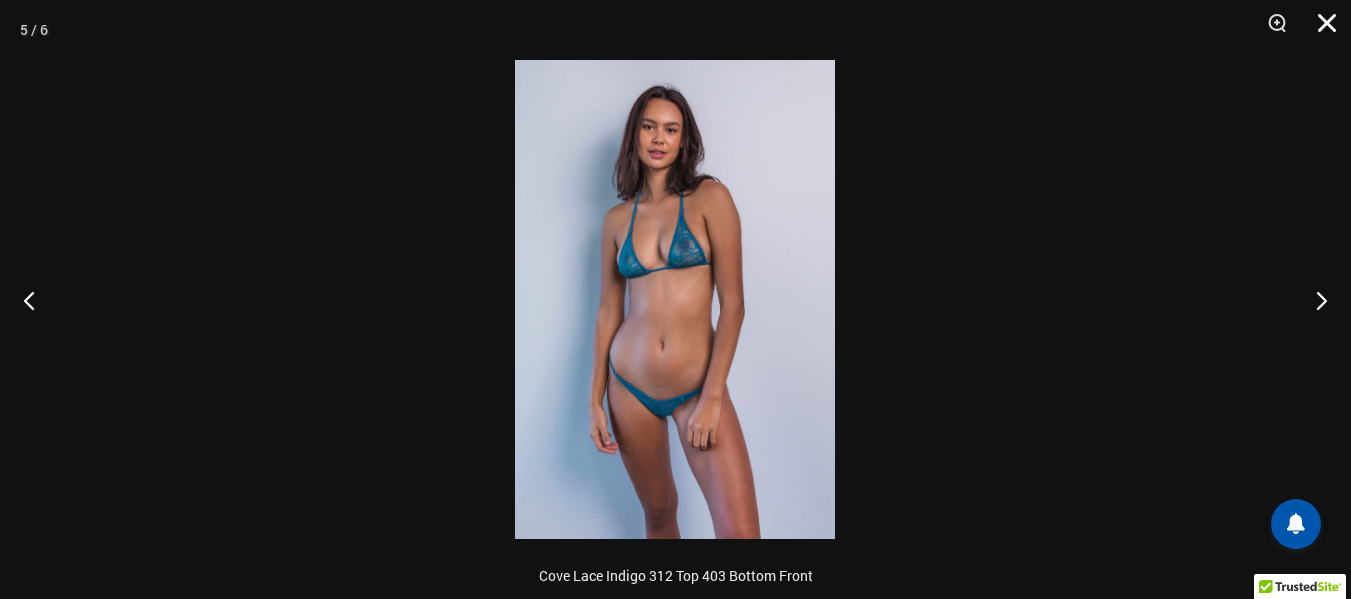 click at bounding box center [1320, 30] 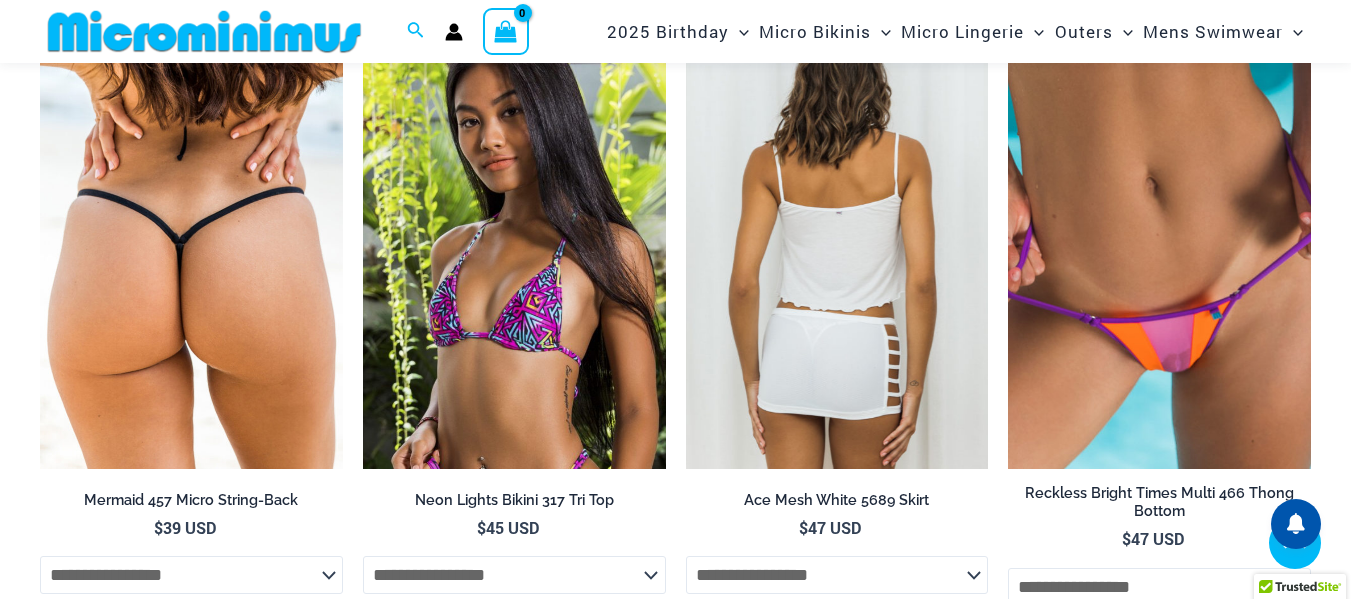 scroll, scrollTop: 1782, scrollLeft: 0, axis: vertical 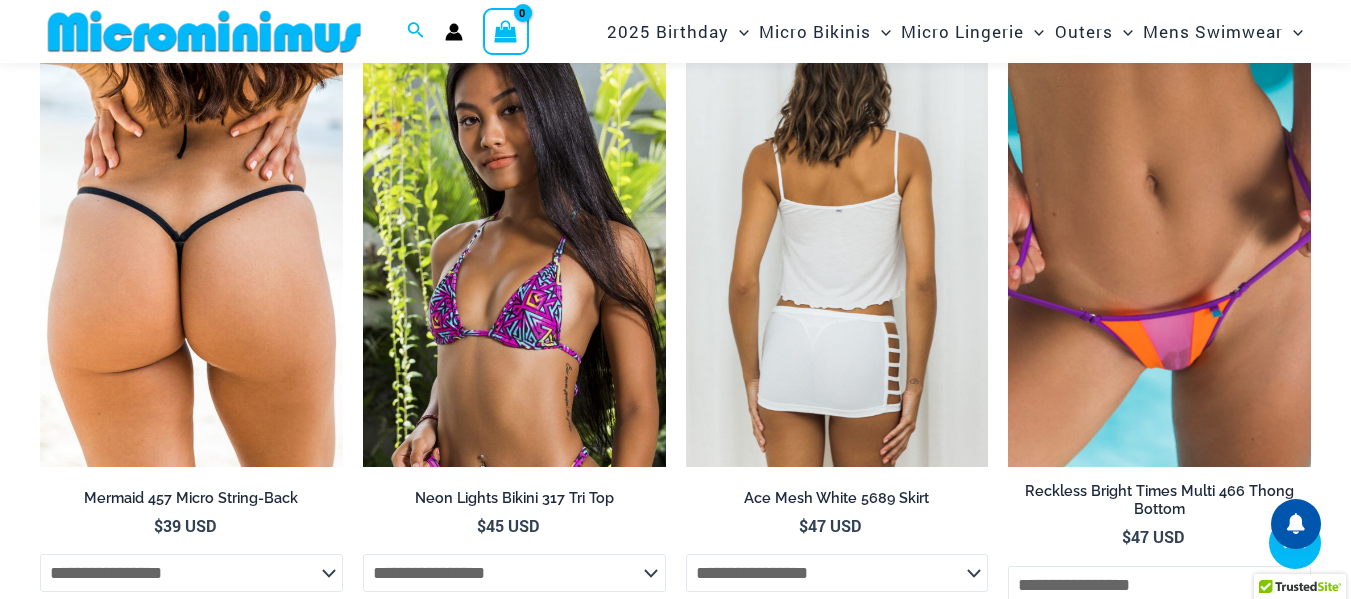 click at bounding box center (837, 240) 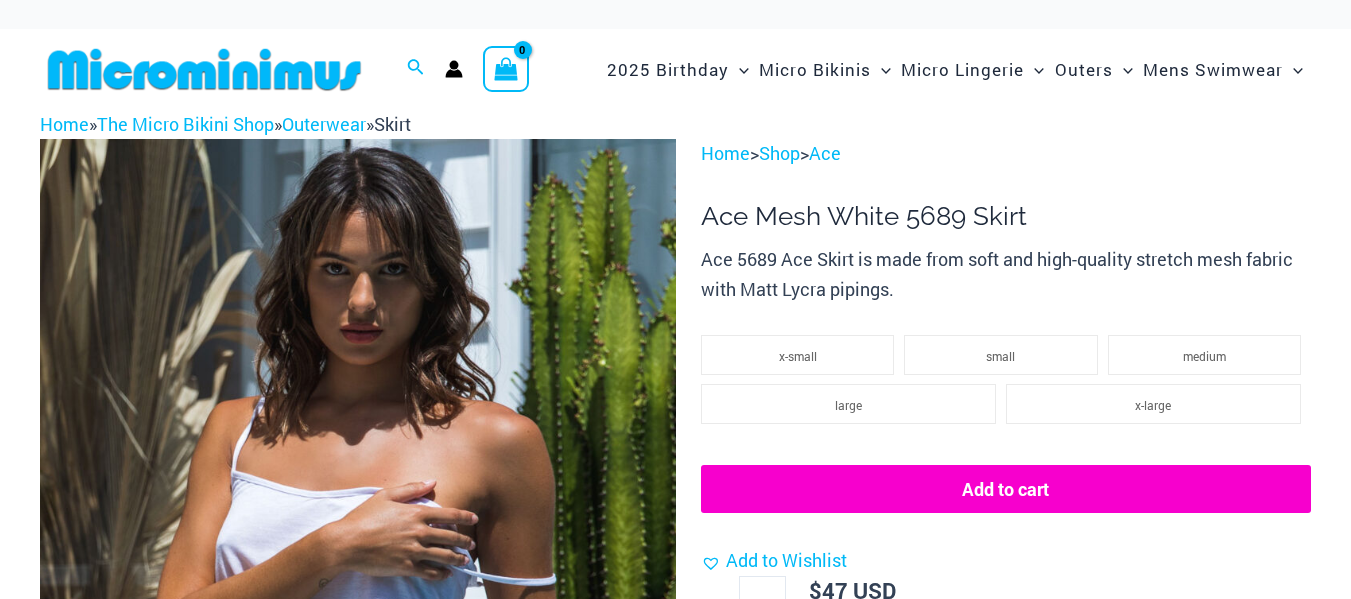 scroll, scrollTop: 131, scrollLeft: 0, axis: vertical 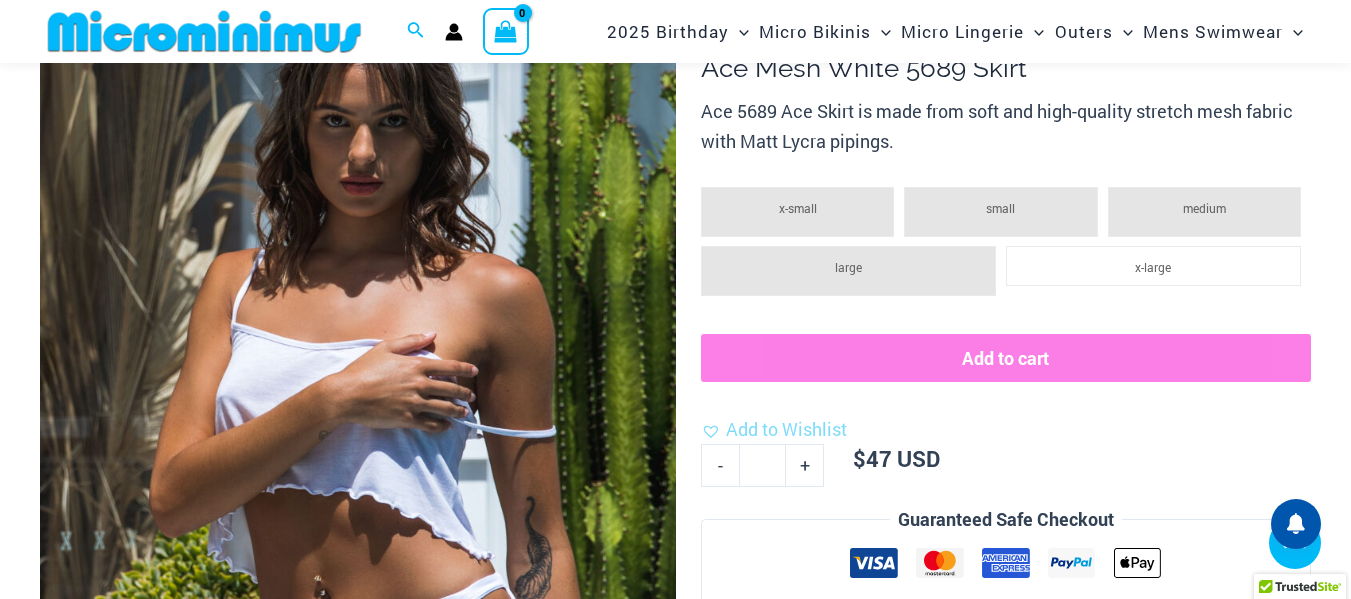 click at bounding box center [514, 1891] 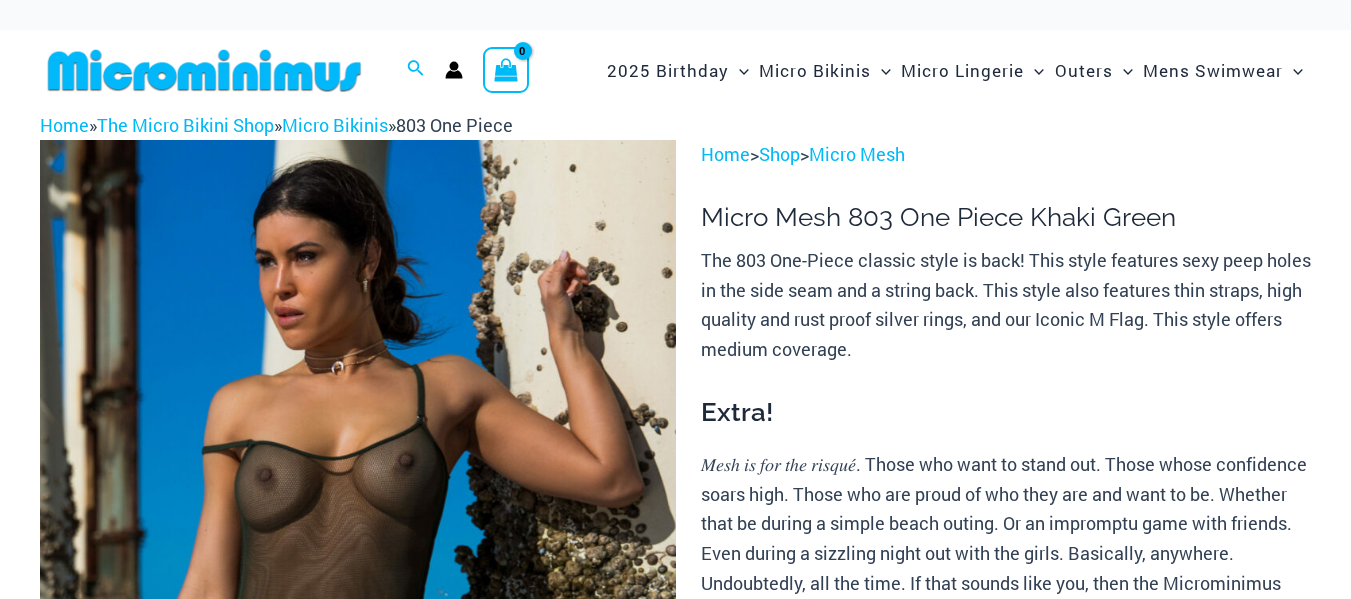 scroll, scrollTop: 347, scrollLeft: 0, axis: vertical 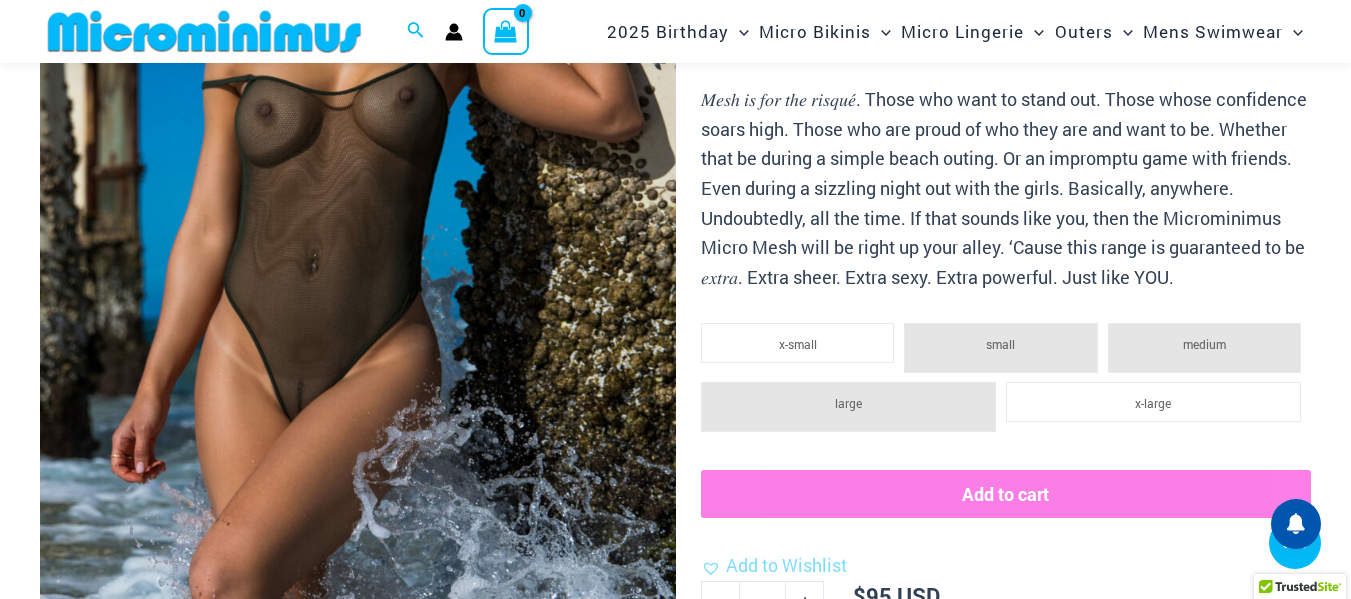 click at bounding box center (139, 898) 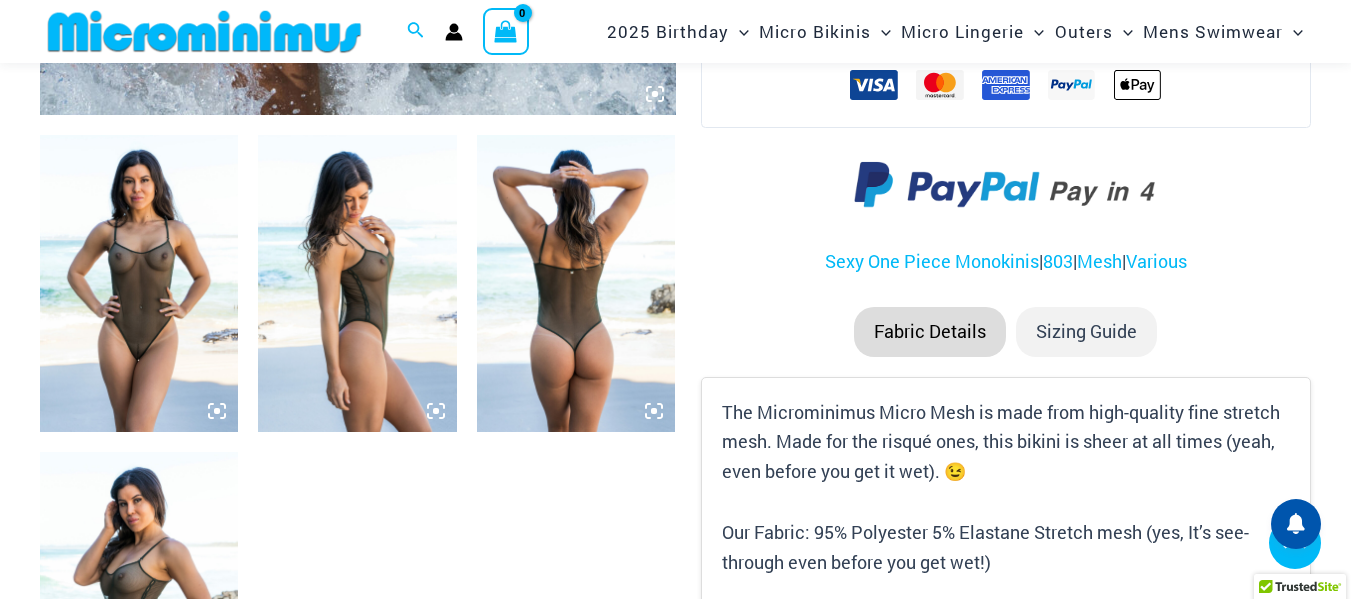 click 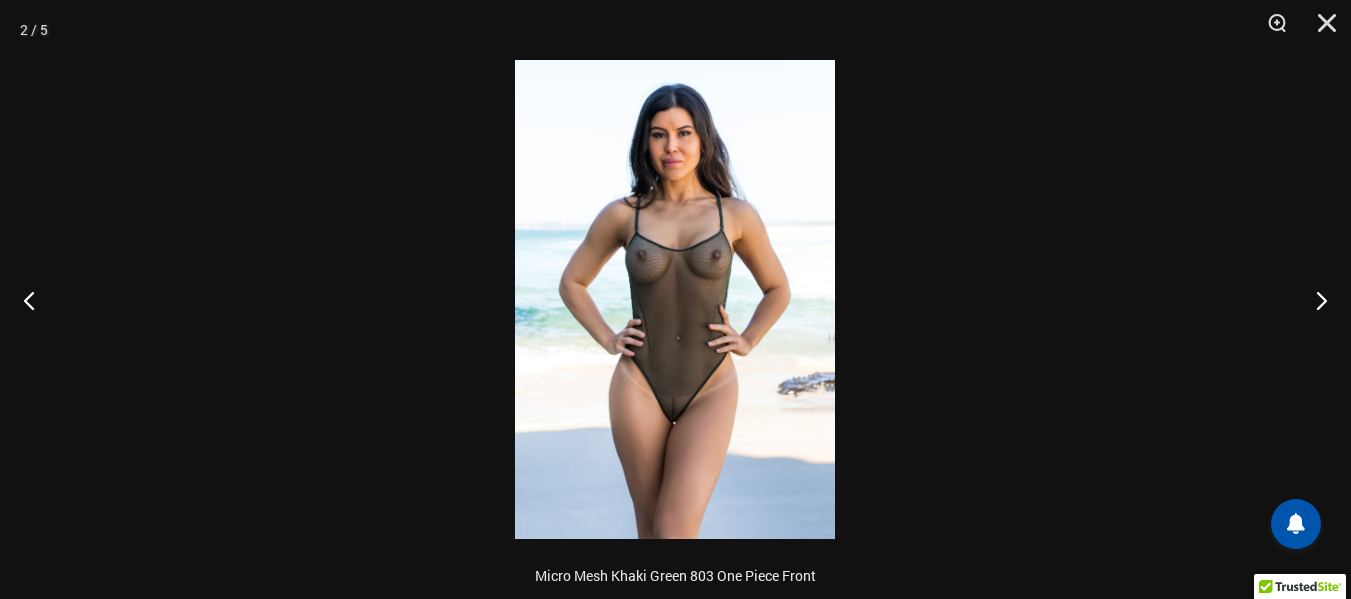 click at bounding box center (675, 299) 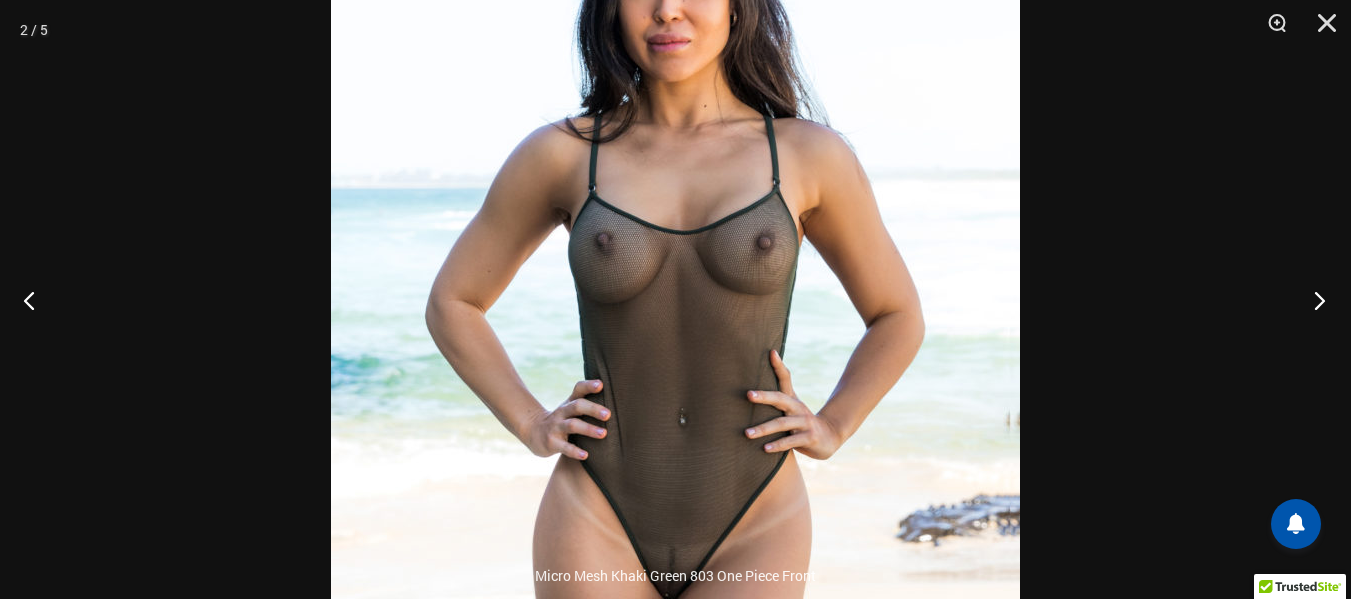 click at bounding box center [1313, 300] 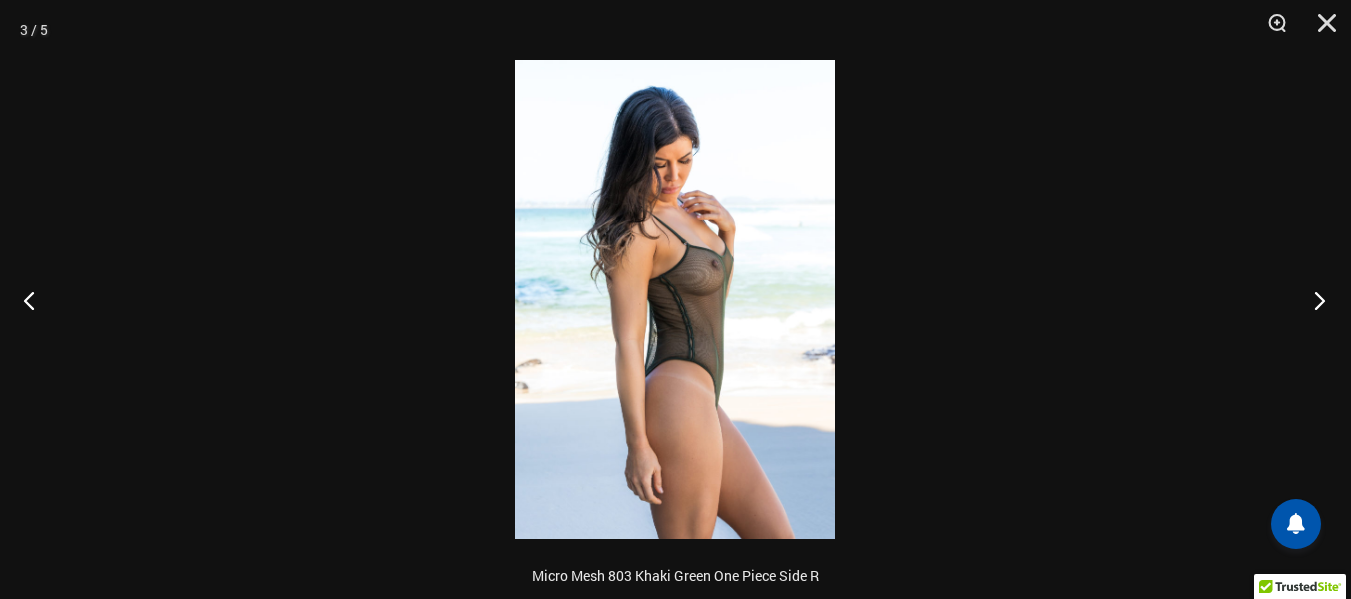 click at bounding box center (1313, 300) 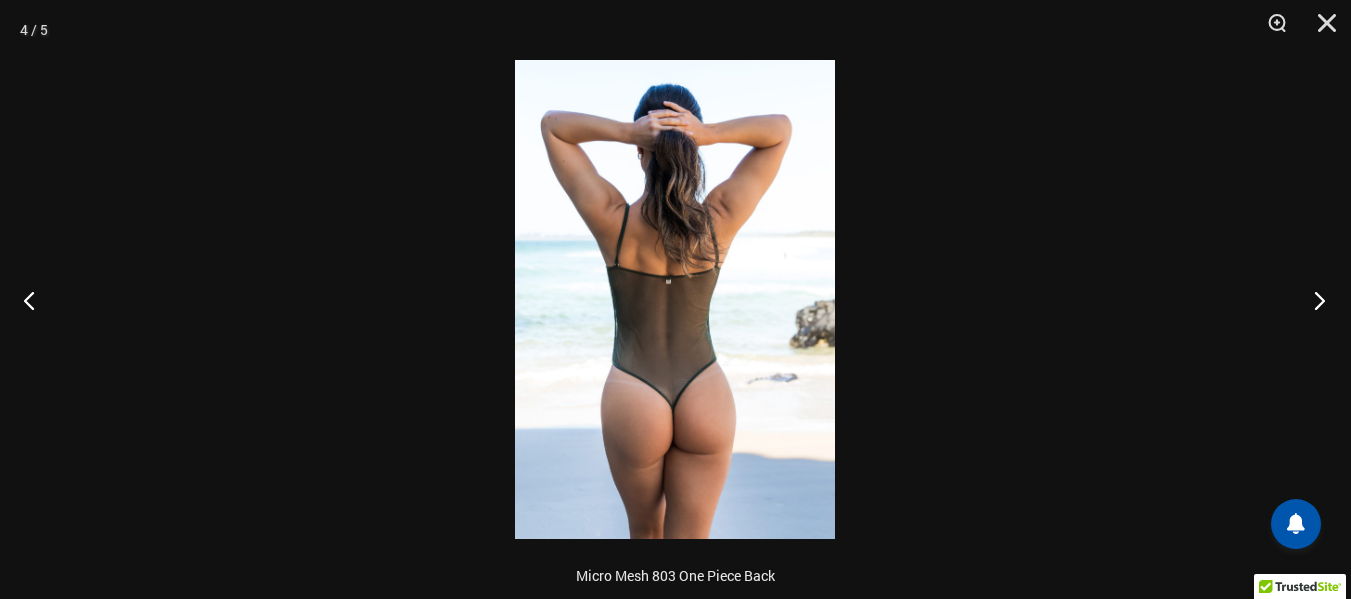 click at bounding box center [1313, 300] 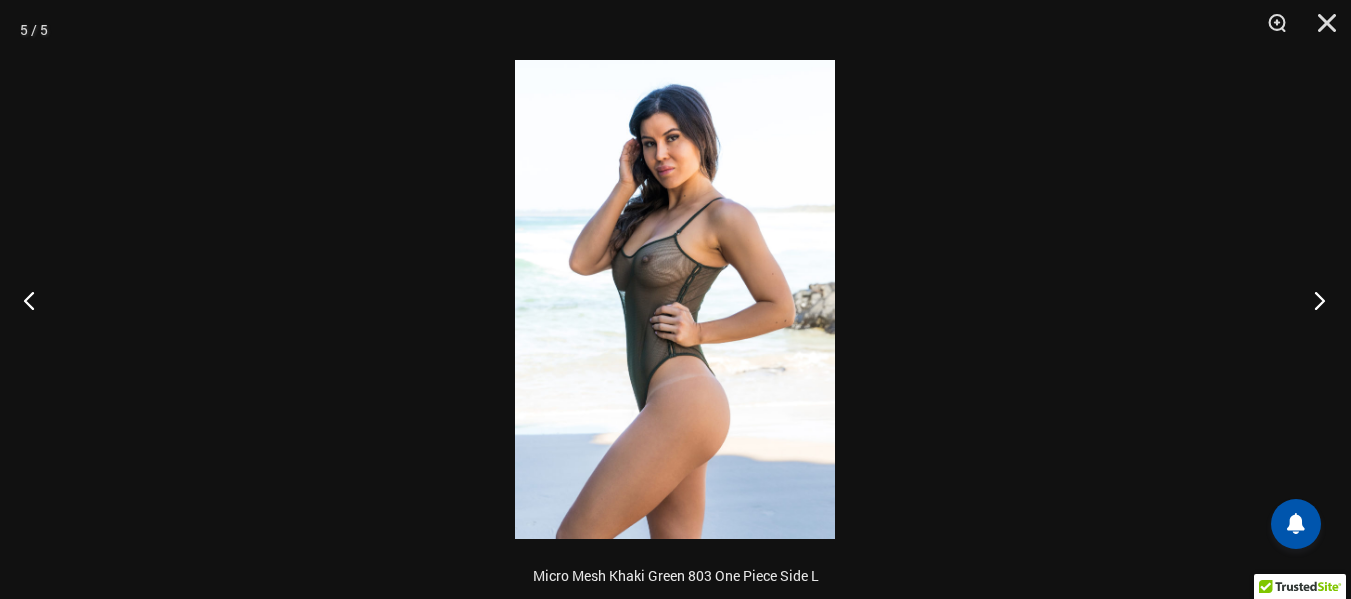 click at bounding box center [1313, 300] 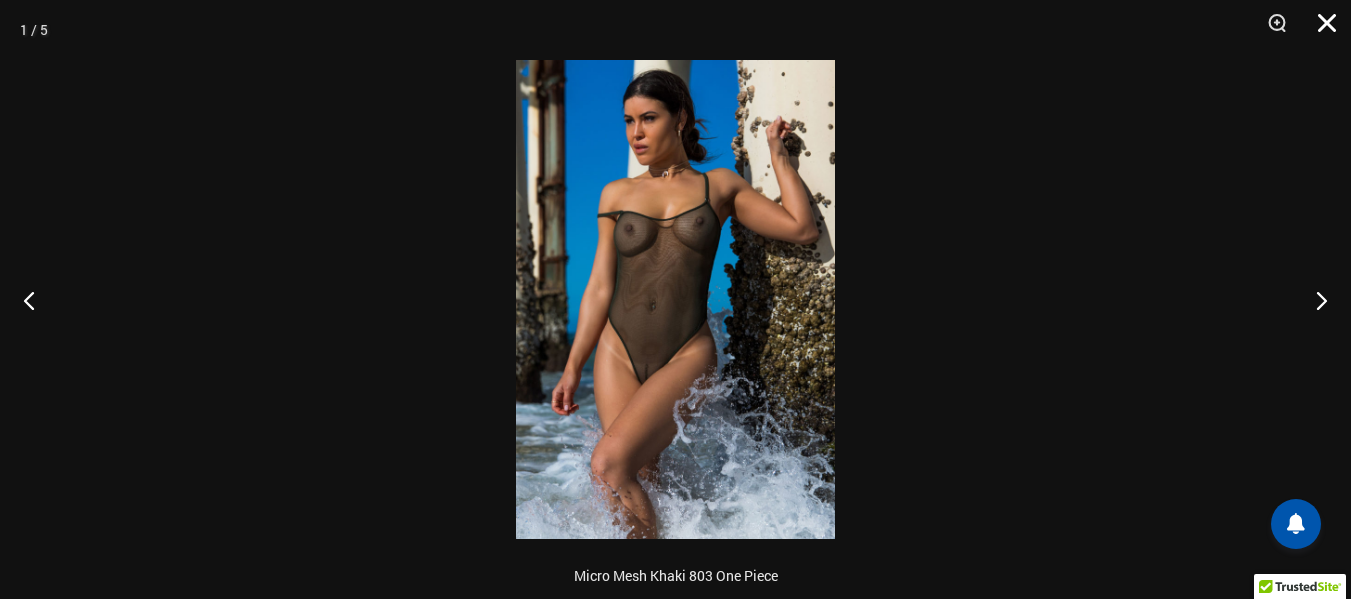 click at bounding box center [1320, 30] 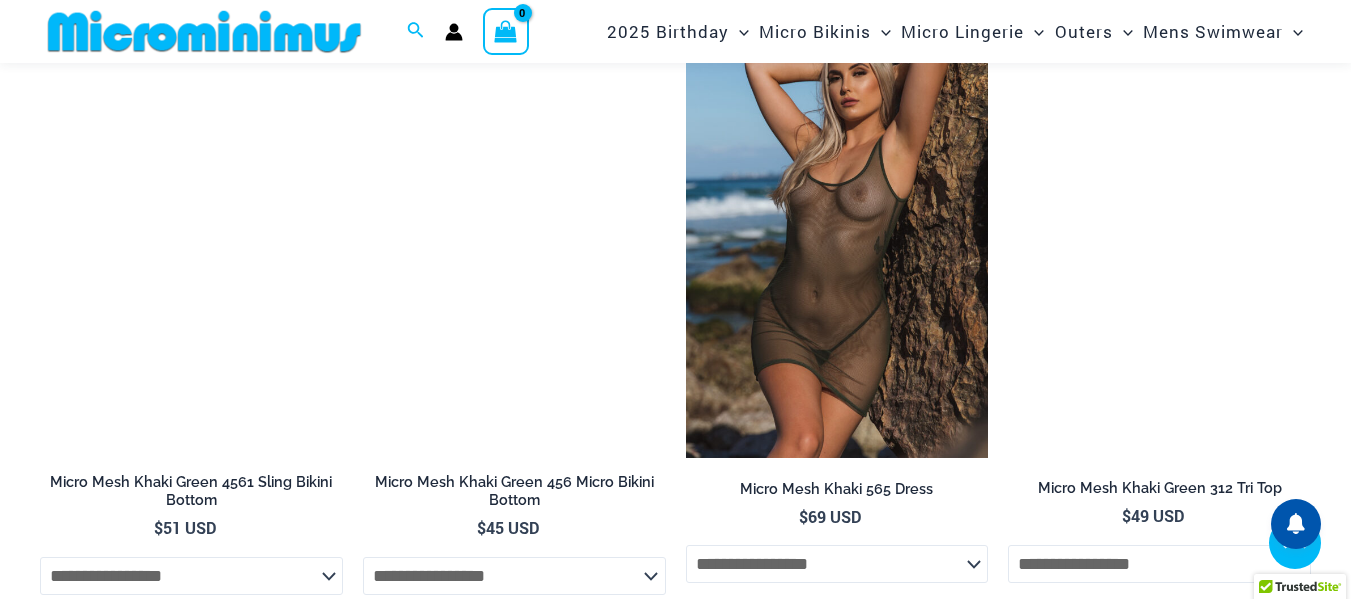 scroll, scrollTop: 1790, scrollLeft: 0, axis: vertical 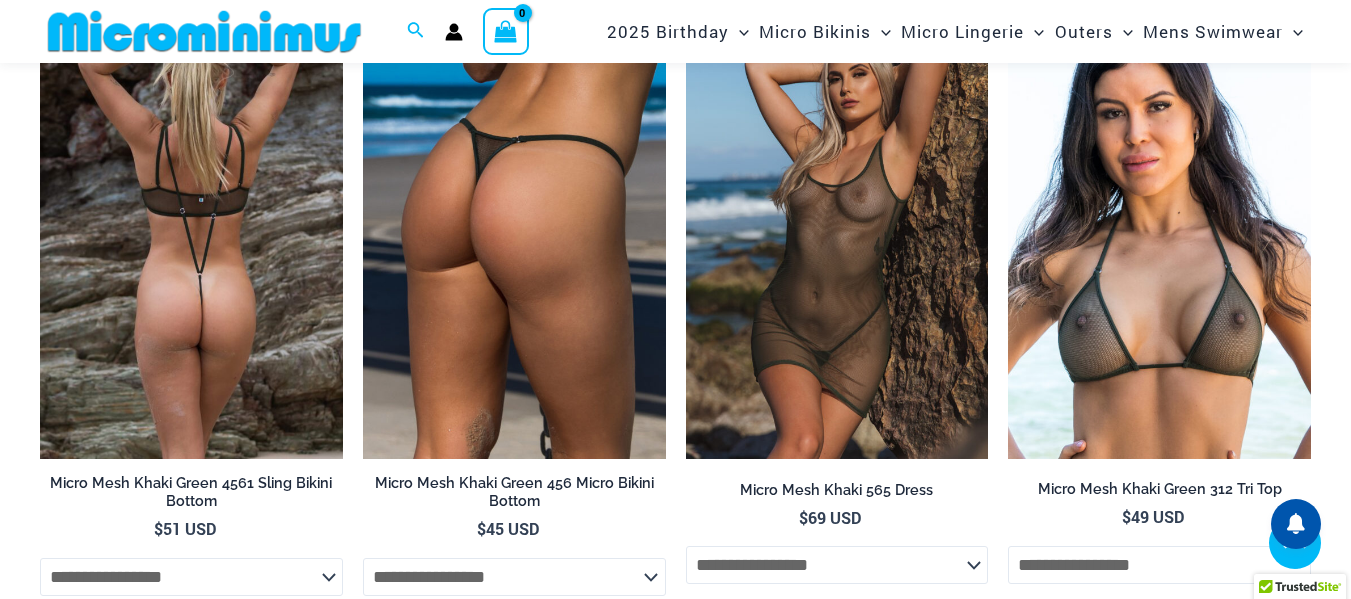 click at bounding box center (191, 232) 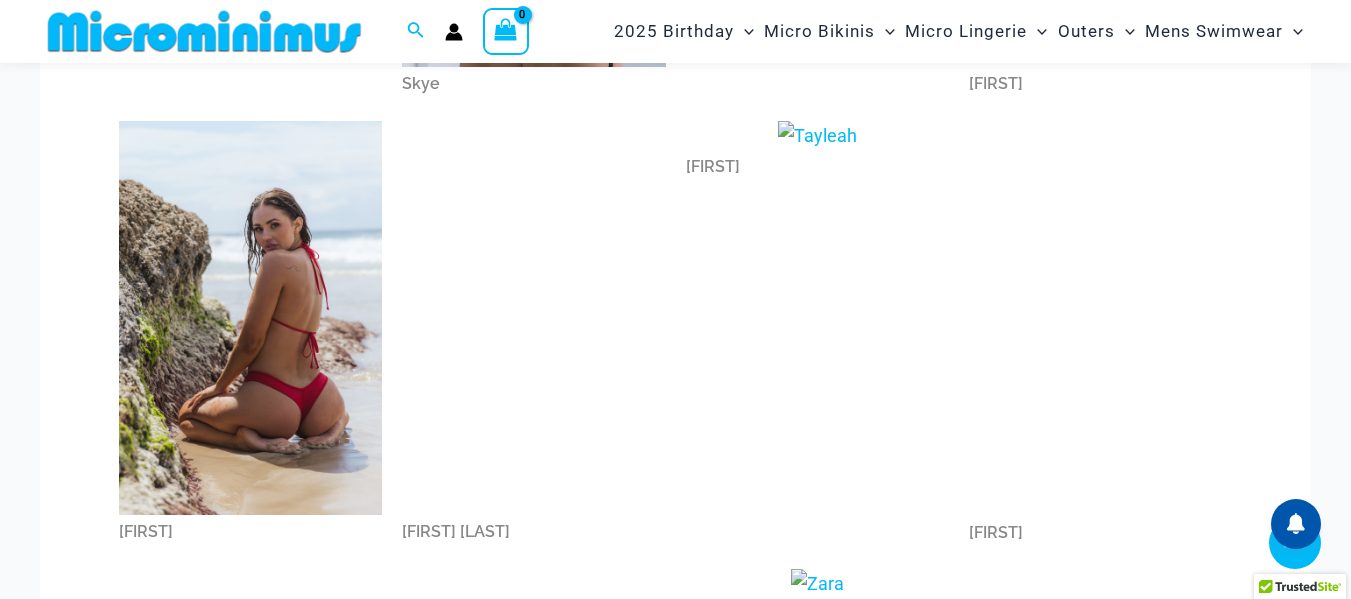 scroll, scrollTop: 4148, scrollLeft: 0, axis: vertical 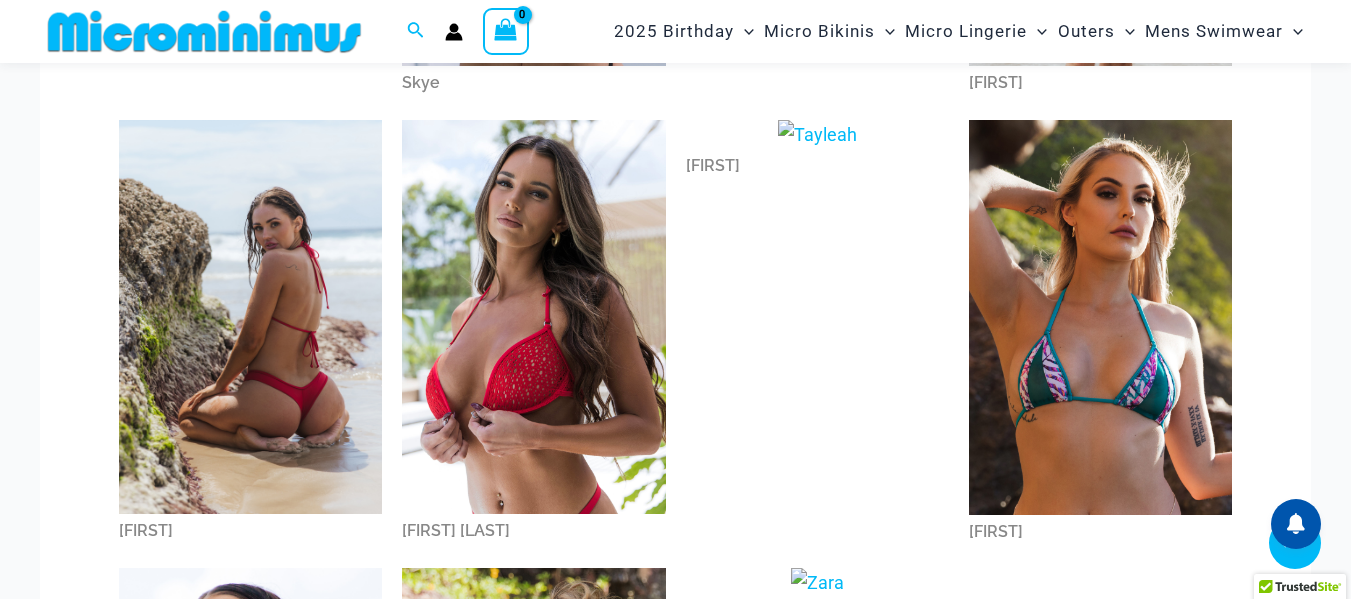 click at bounding box center (533, 317) 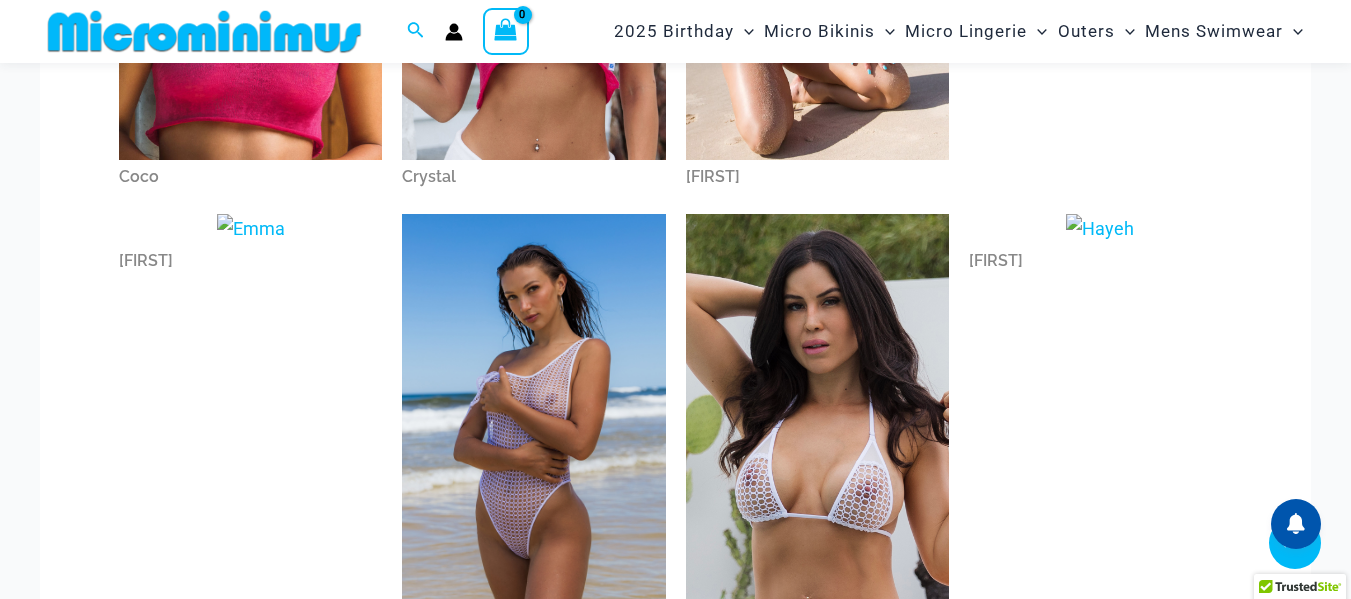 click on "Emma" at bounding box center [250, 428] 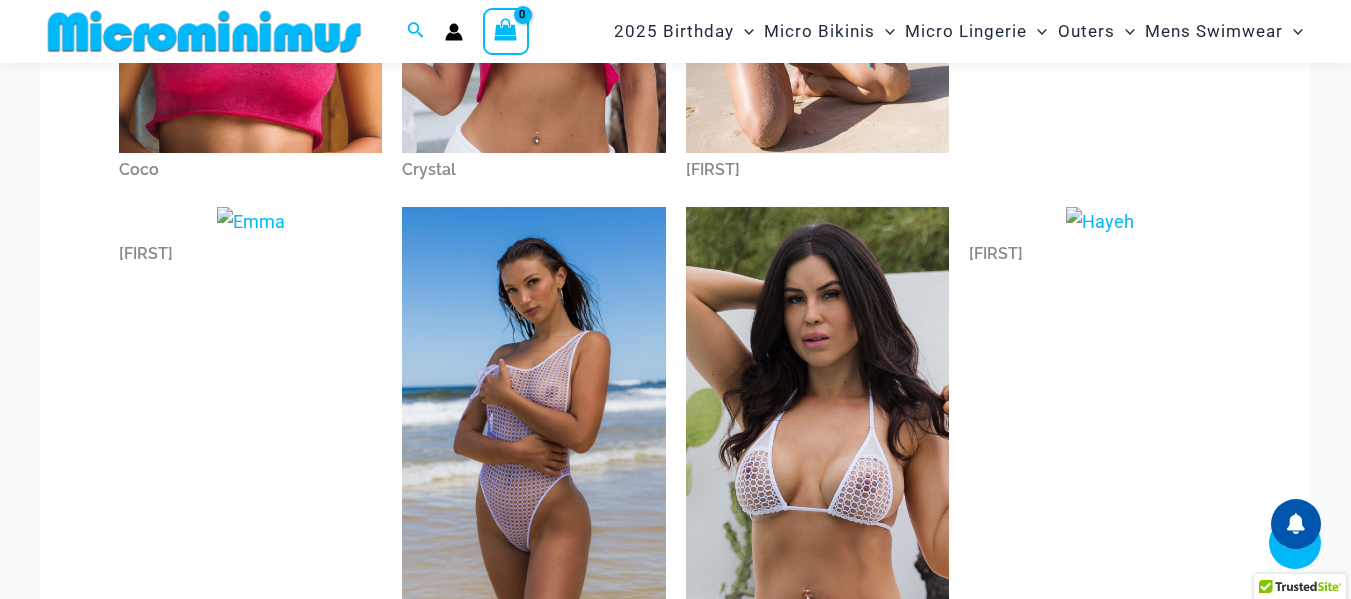 click on "Emma" at bounding box center [250, 421] 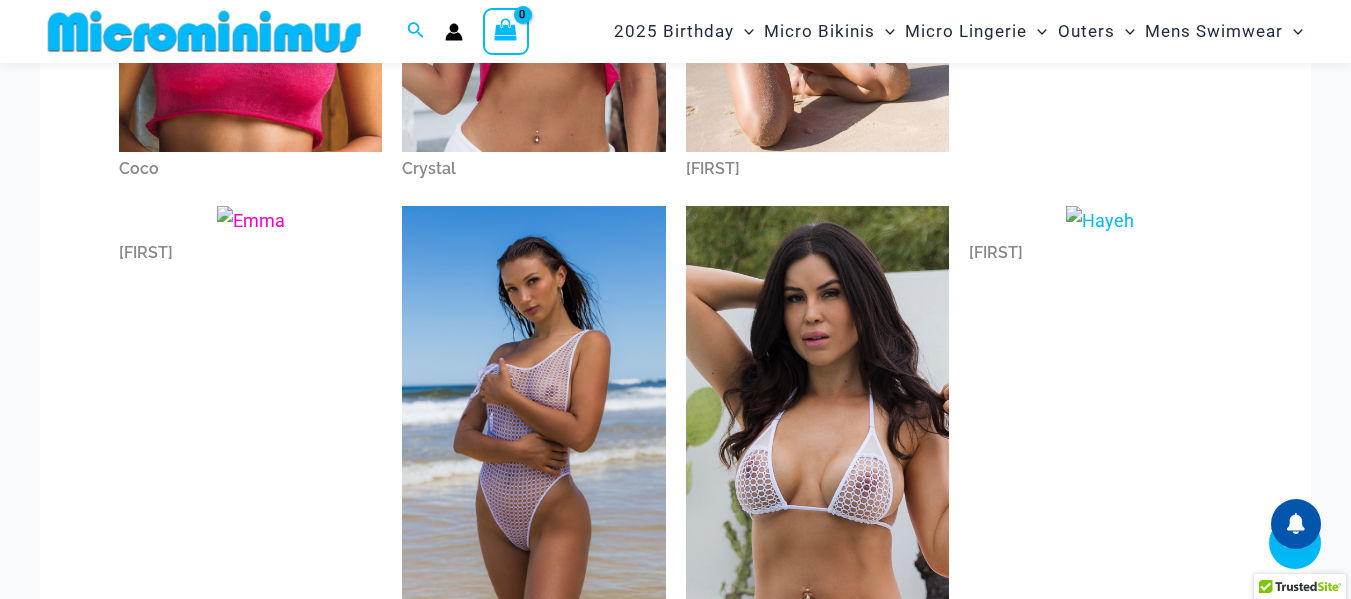 click on "Emma" at bounding box center (250, 253) 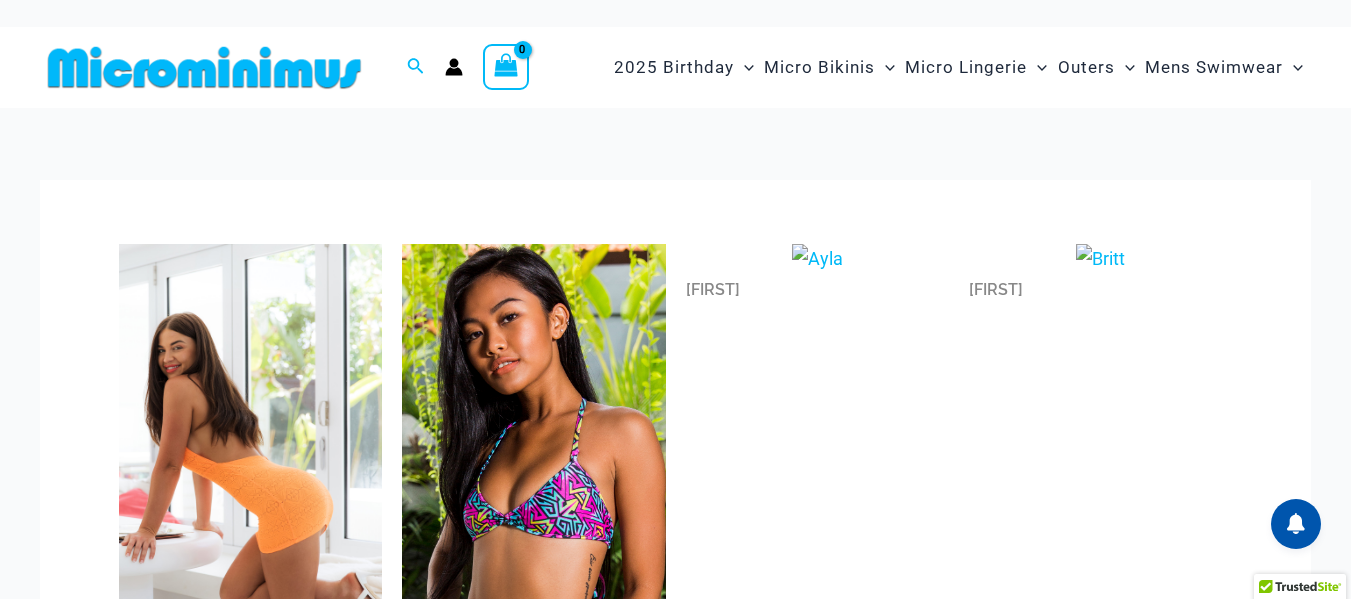 scroll, scrollTop: 0, scrollLeft: 0, axis: both 